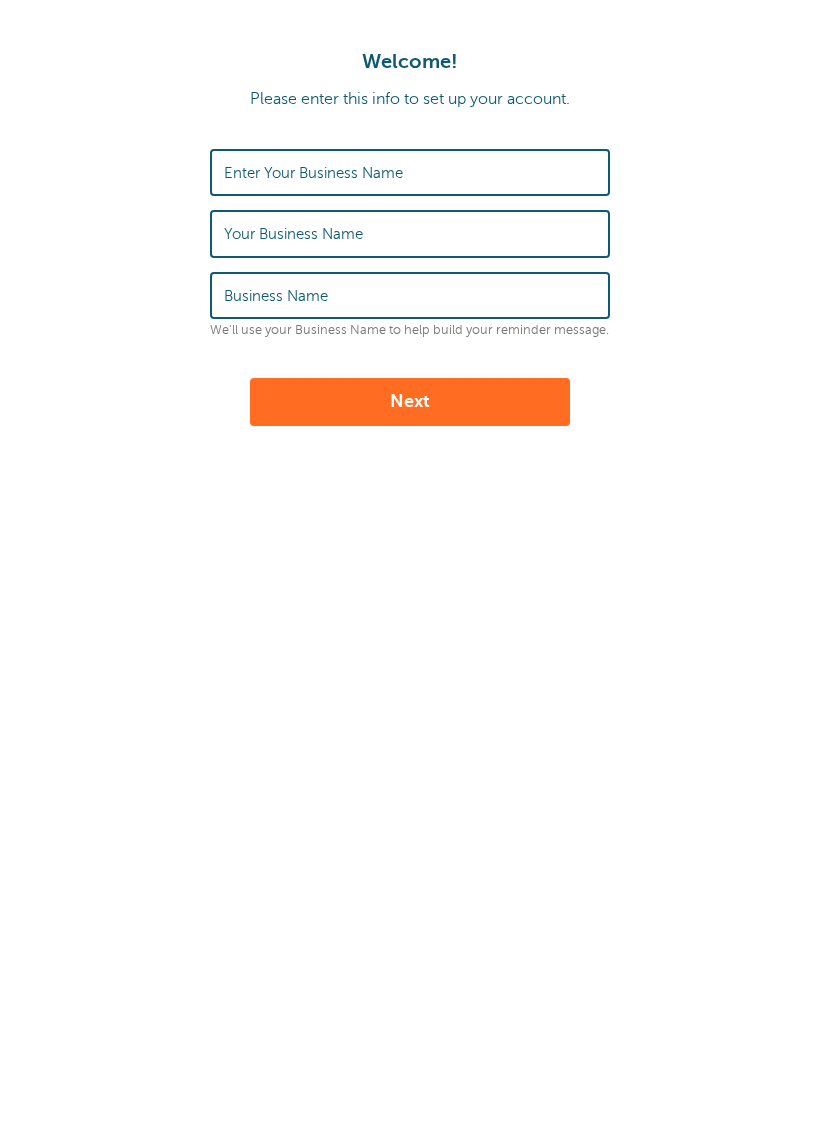 scroll, scrollTop: 0, scrollLeft: 0, axis: both 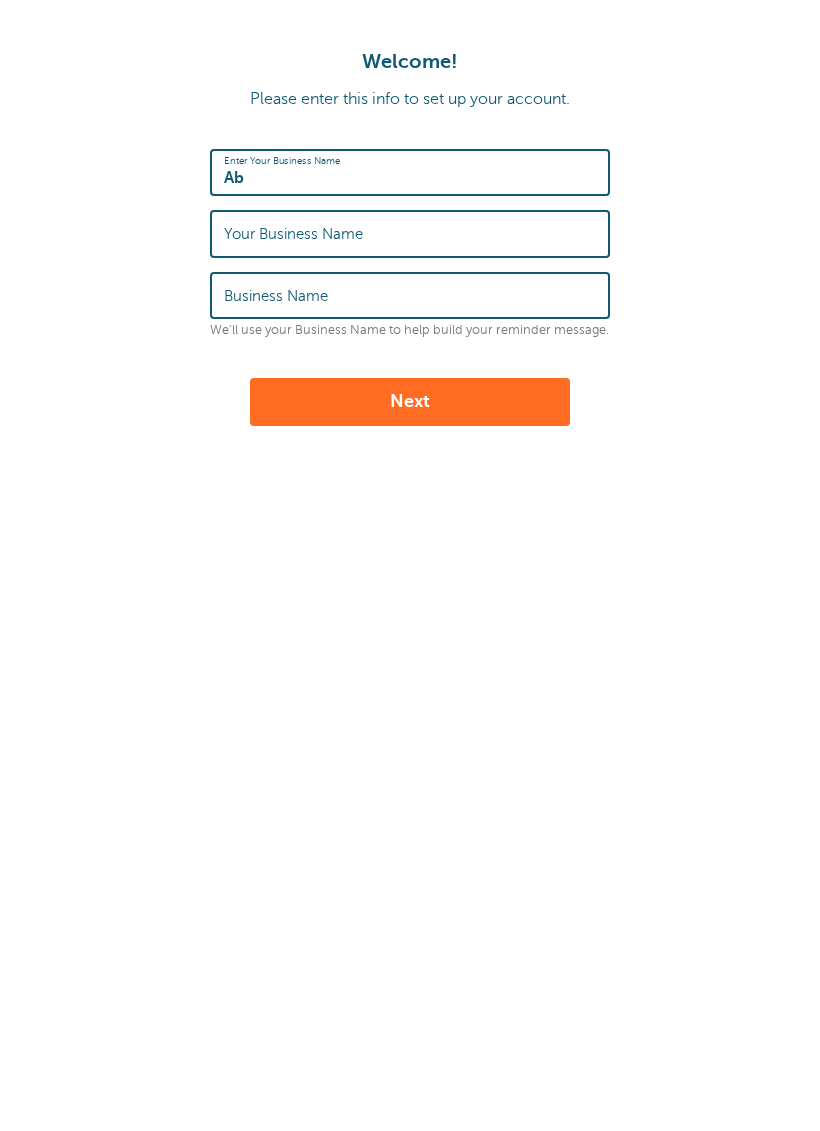 type on "A" 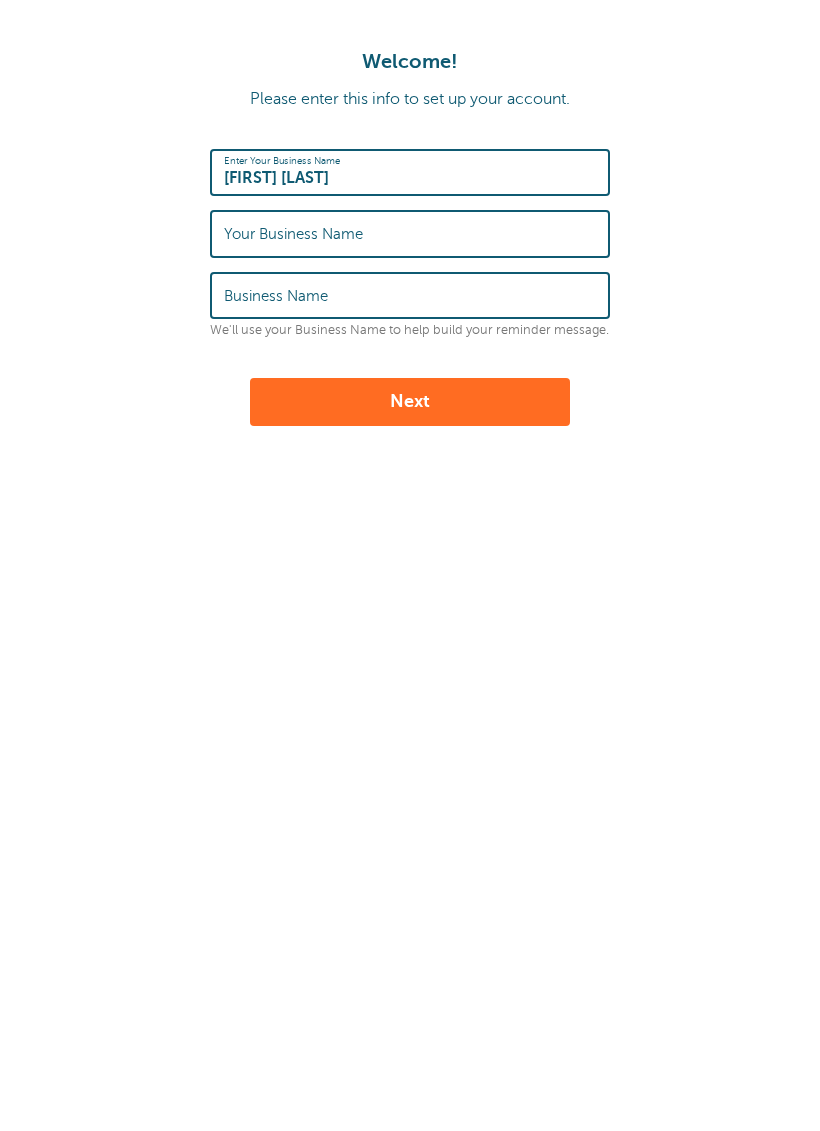 type on "[FIRST] [LAST]" 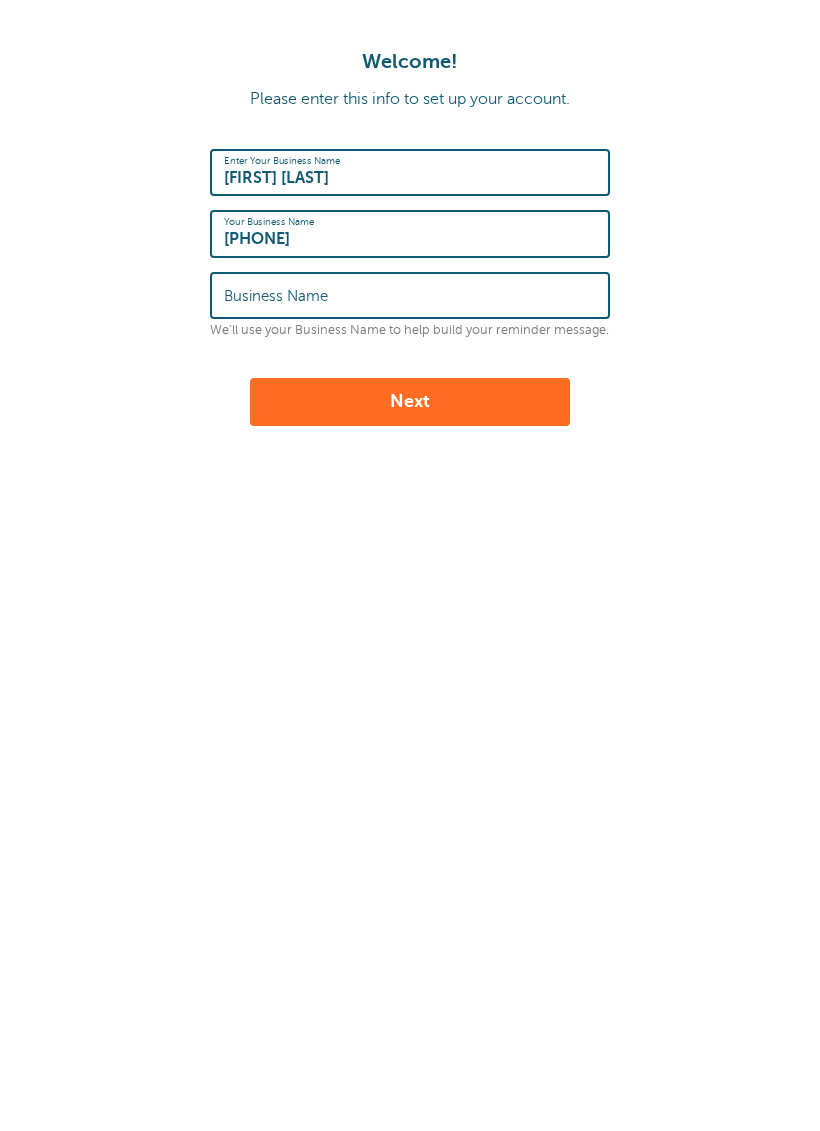 type on "9803229502" 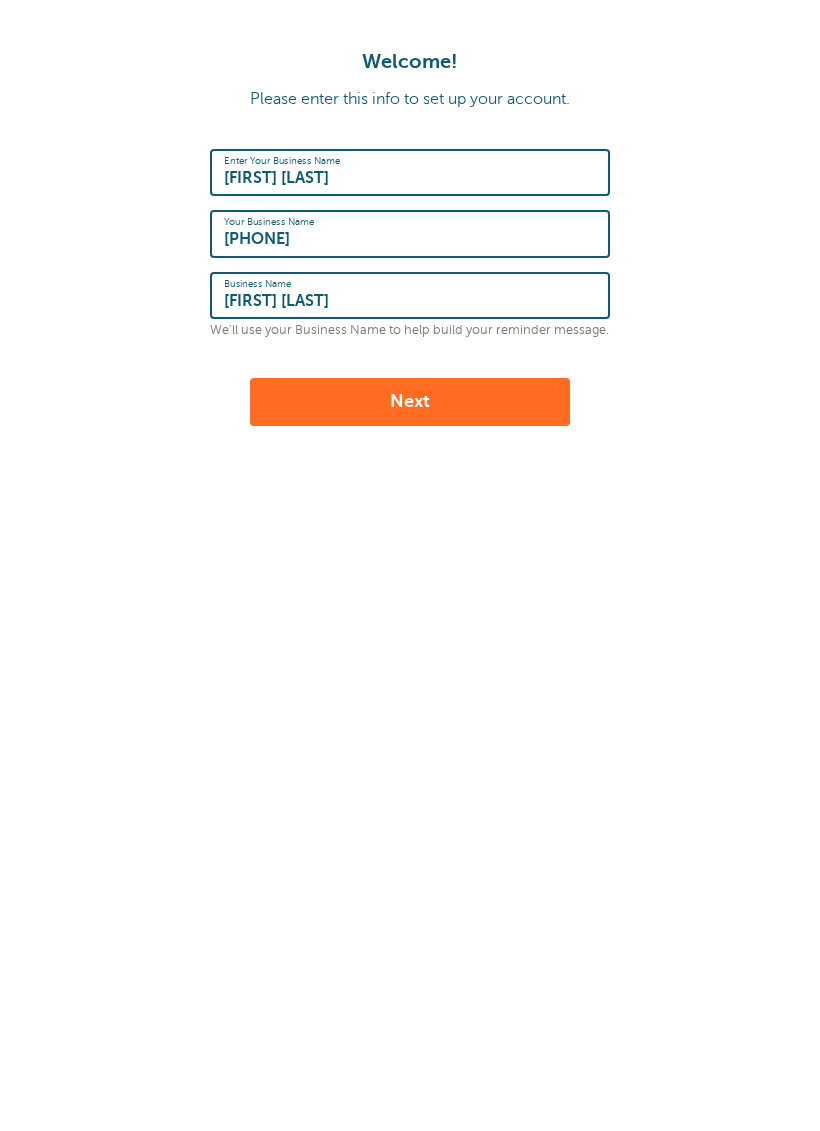 type on "Daniel Auto Sales LLC" 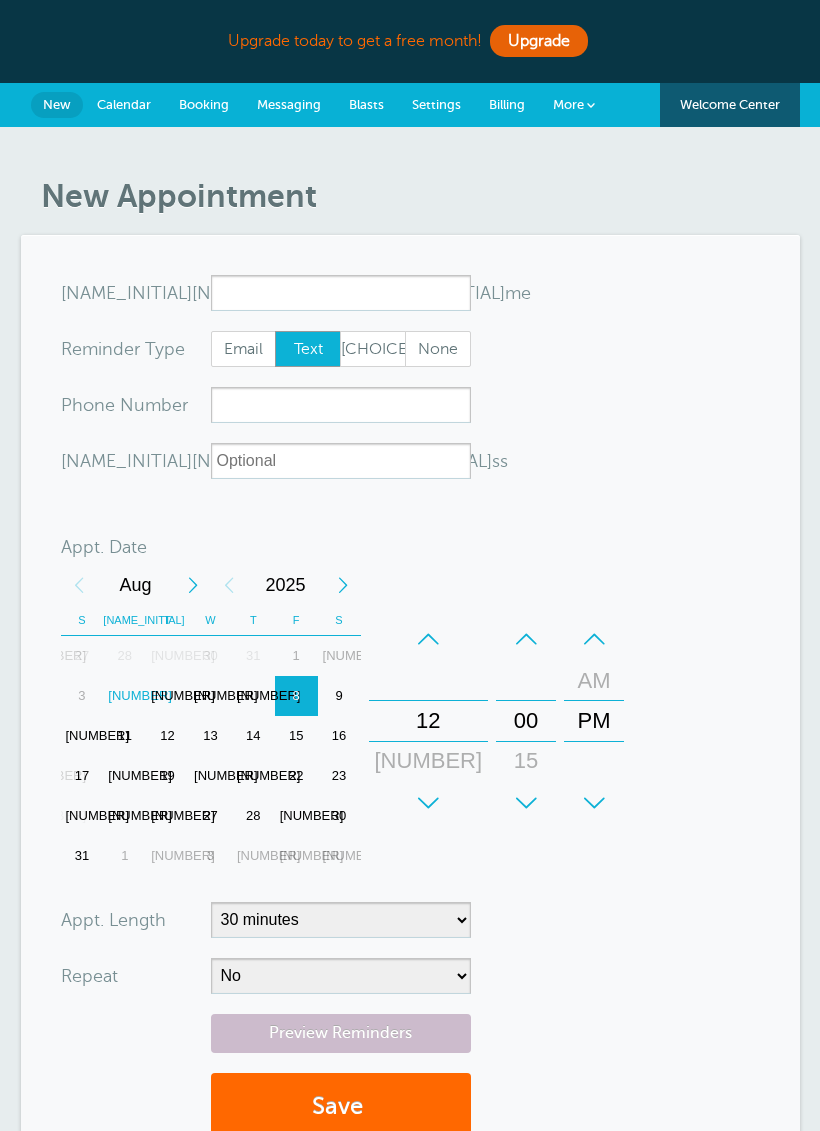 scroll, scrollTop: 0, scrollLeft: 0, axis: both 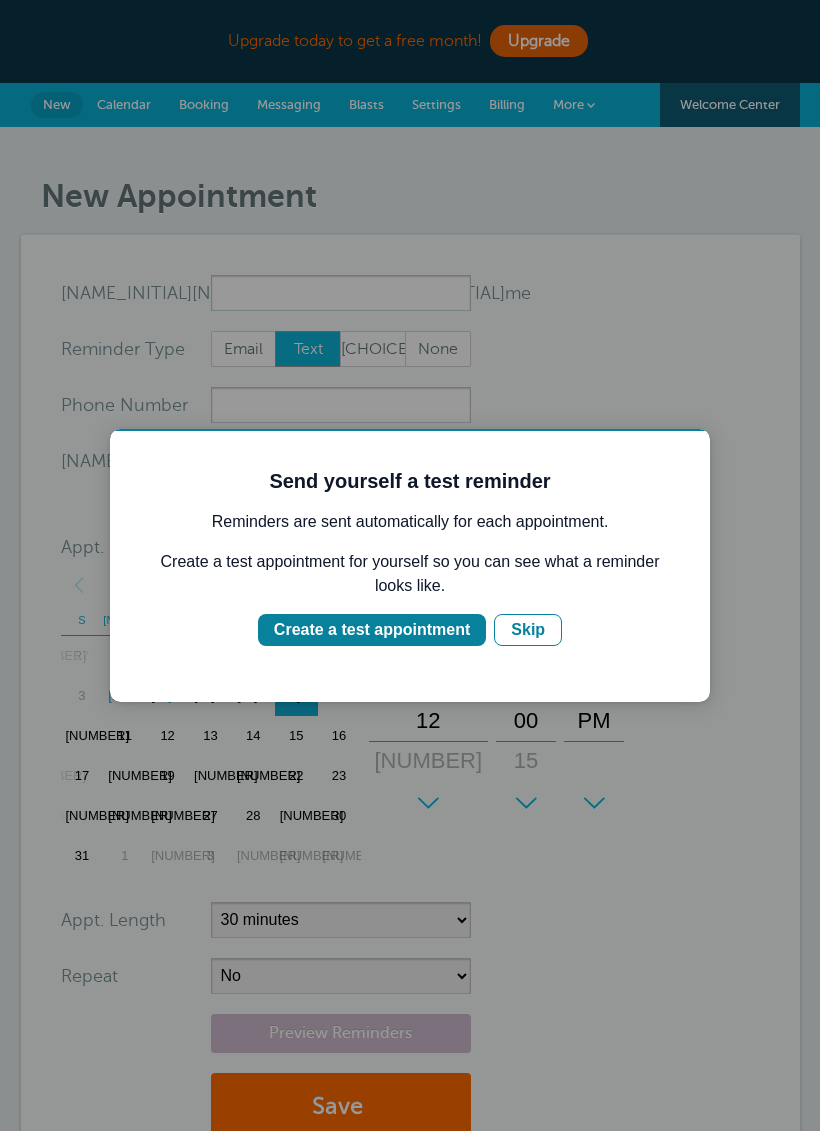 click on "Create a test appointment" at bounding box center [372, 630] 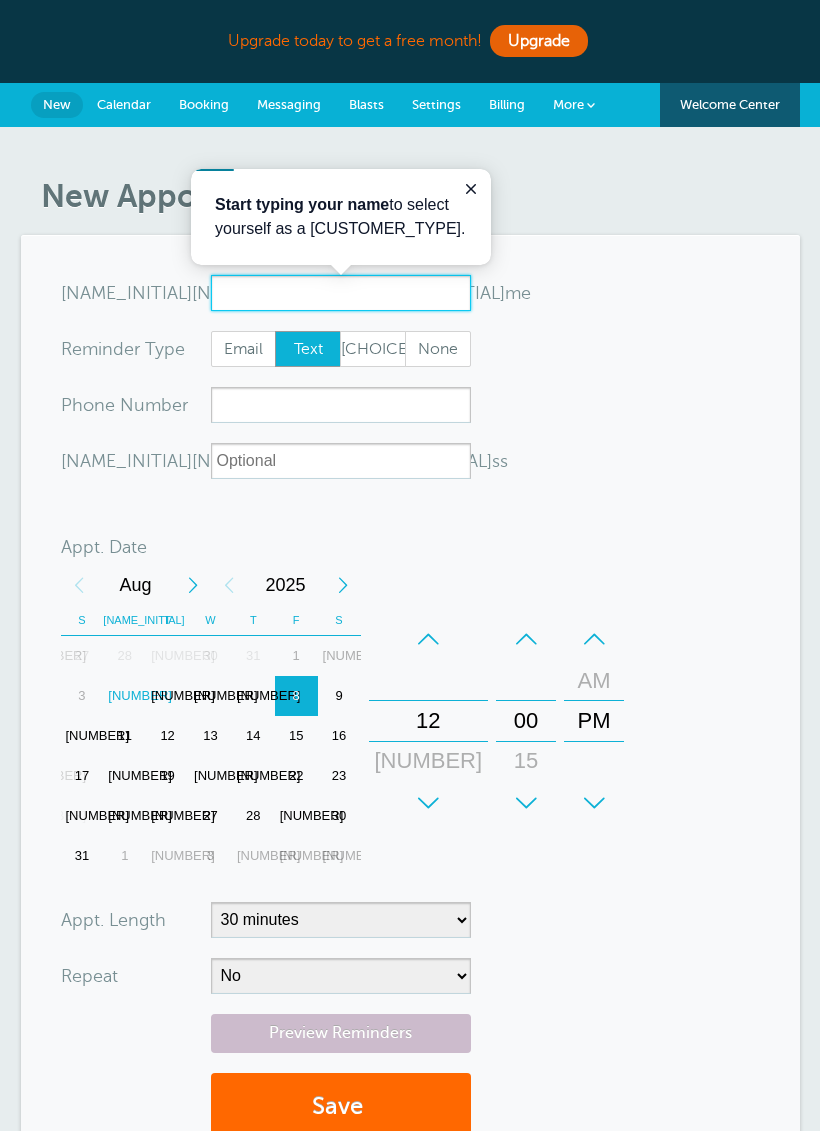 scroll, scrollTop: 0, scrollLeft: 0, axis: both 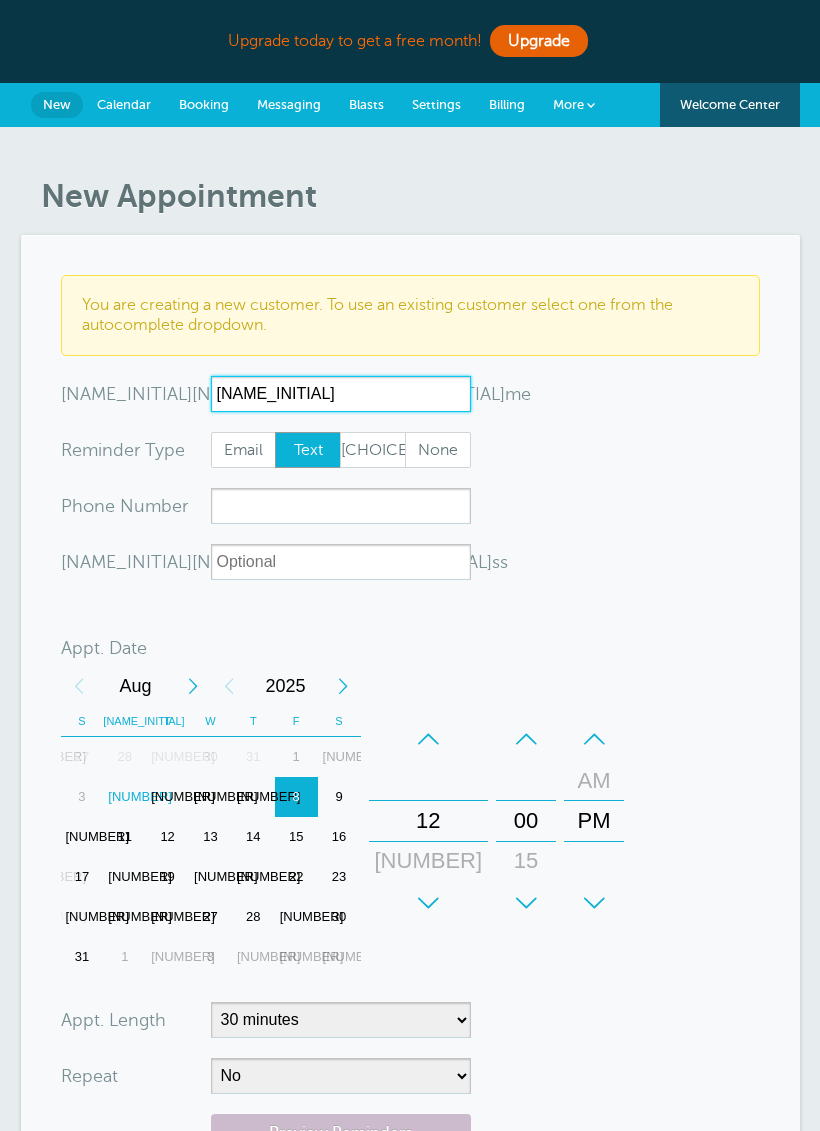 type on "[NAME_INITIAL]" 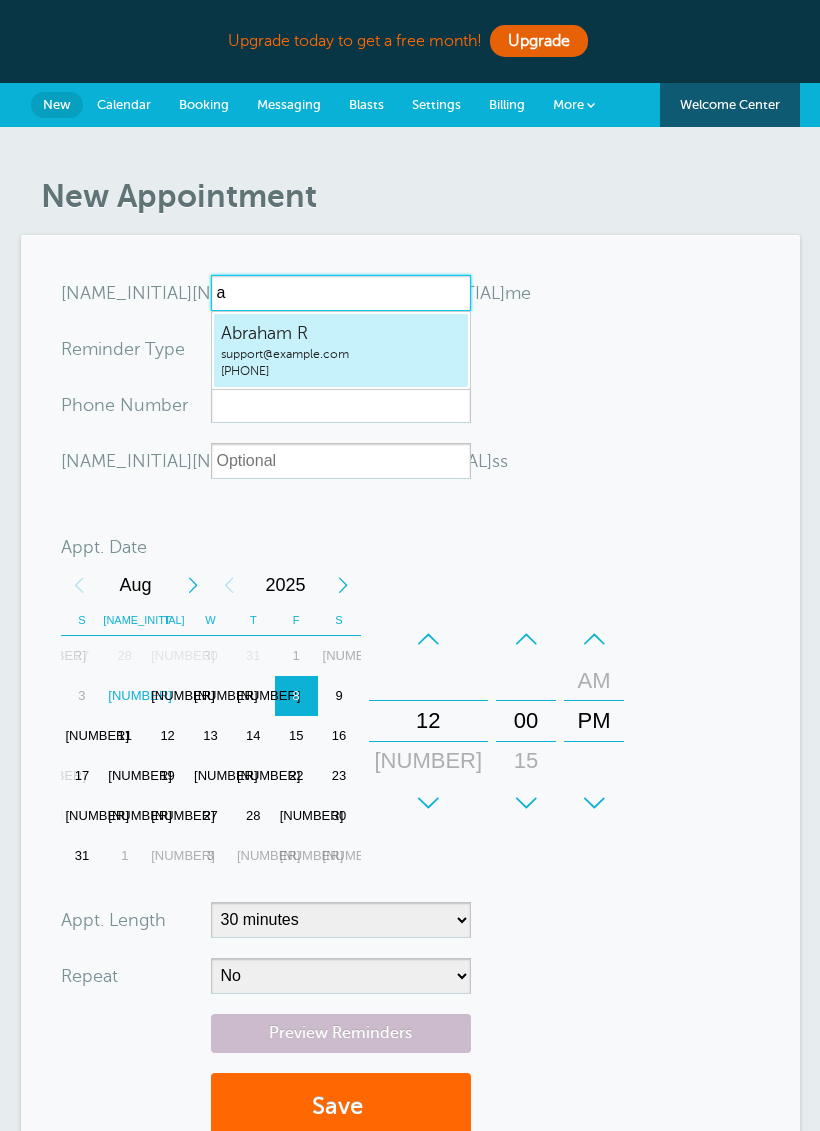 click on "support@example.com" at bounding box center (341, 354) 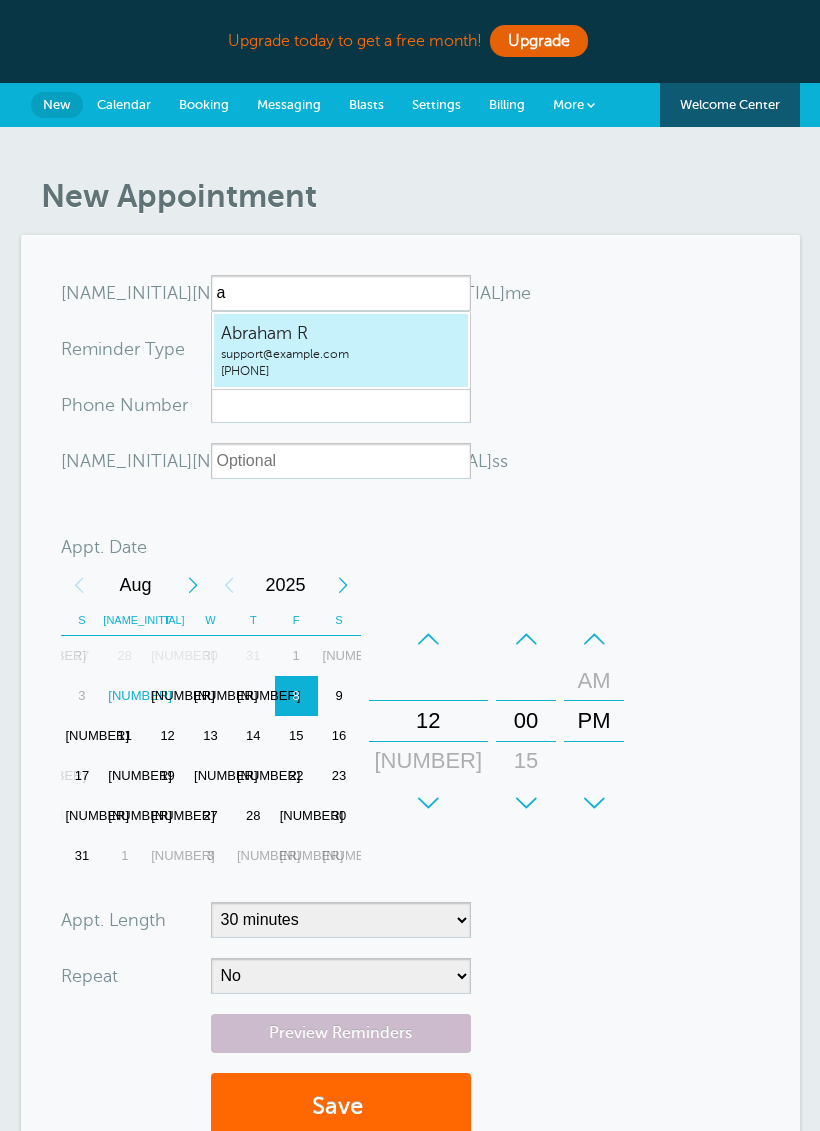 type on "AbrahamRdanielautosalesllc@gmail.com9803229502" 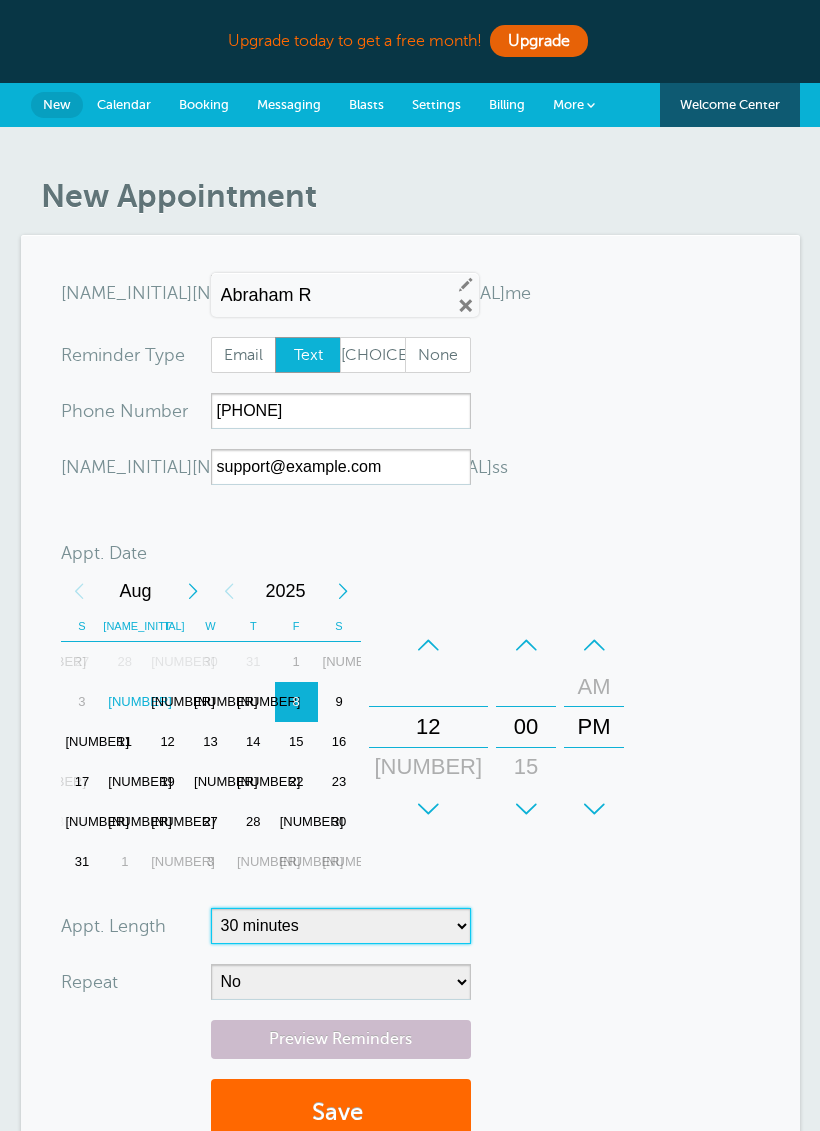 click on "5 minutes 10 minutes 15 minutes 20 minutes 25 minutes 30 minutes 35 minutes 40 minutes 45 minutes 50 minutes 55 minutes 1 hour 1 hour 15 minutes 1 hour 30 minutes 1 hour 45 minutes 2 hours 2 hours 15 minutes 2 hours 30 minutes 2 hours 45 minutes 3 hours 3 hours 30 minutes 4 hours 4 hours 30 minutes 5 hours 5 hours 30 minutes 6 hours 6 hours 30 minutes 7 hours 7 hours 30 minutes 8 hours 9 hours 10 hours 11 hours 12 hours 13 hours 14 hours 15 hours 16 hours" at bounding box center [341, 926] 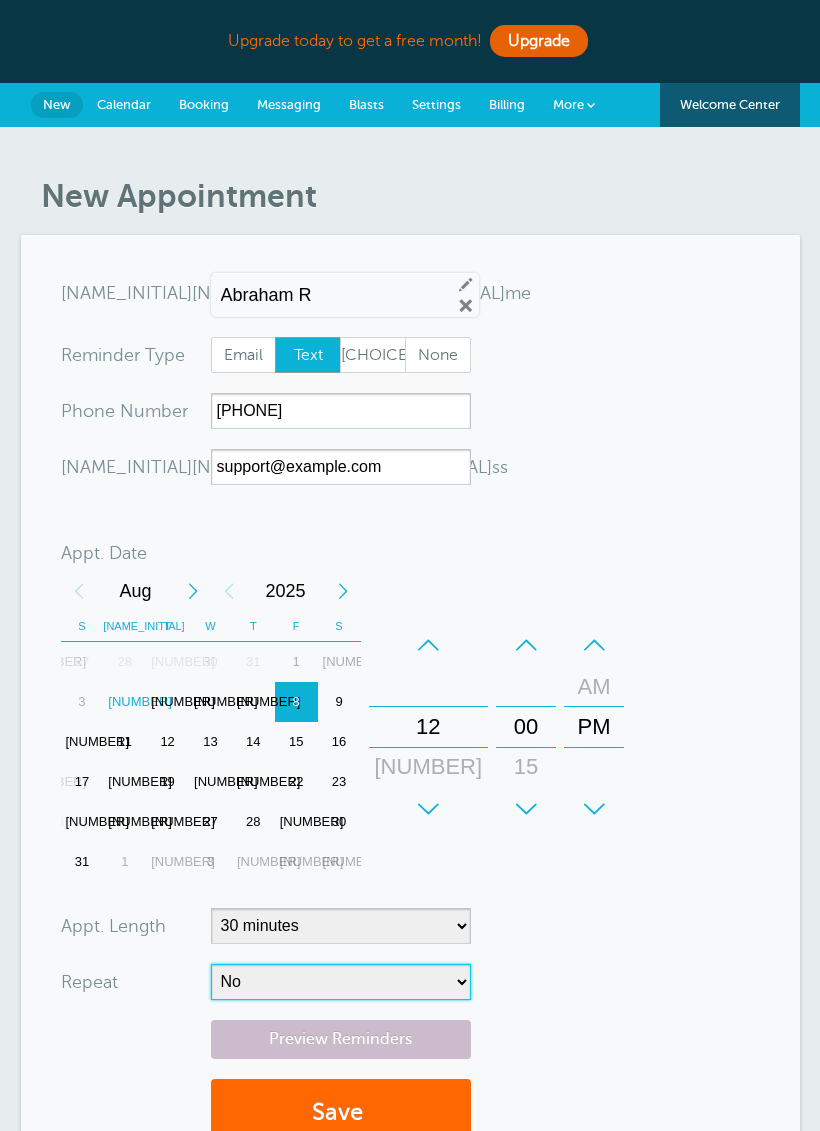 click on "[REPEAT_OPTIONS]" at bounding box center [341, 982] 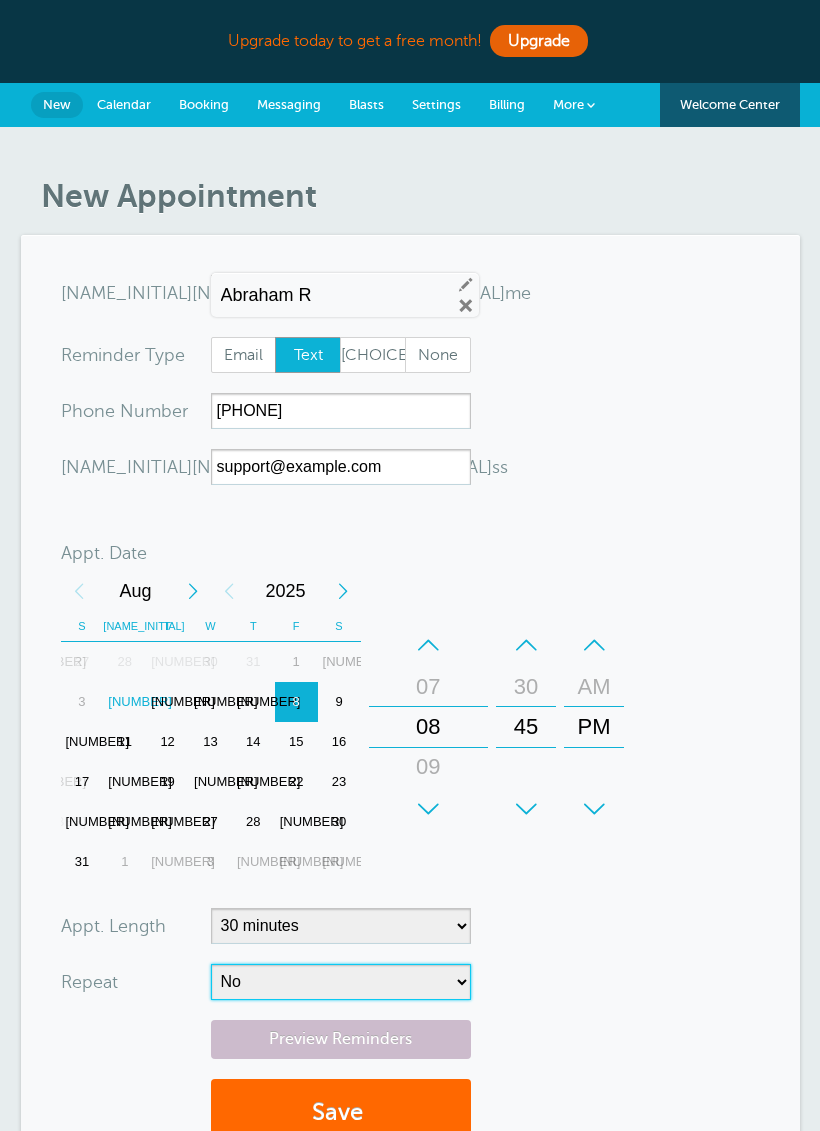 click on "[NUMBER]" at bounding box center [124, 702] 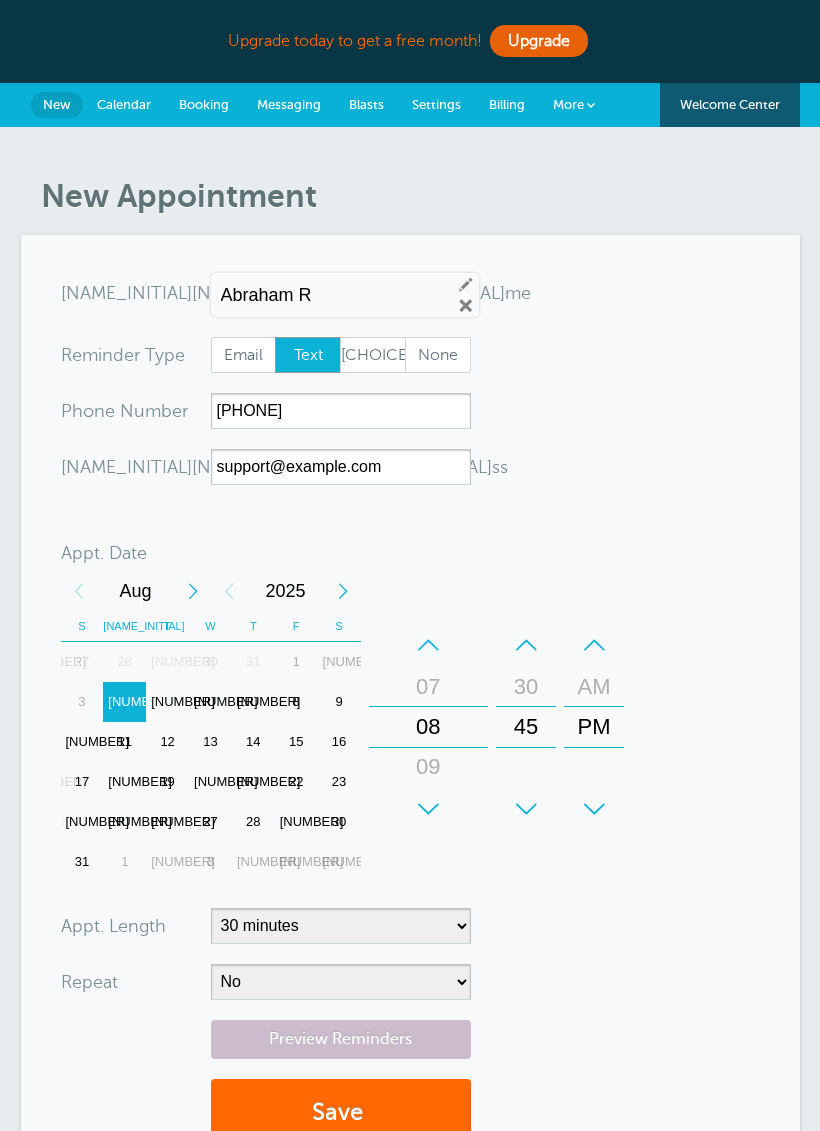 click on "You are creating a new customer. To use an existing customer select one from the autocomplete dropdown.
x-no-autofill
Cus tomer N ame
AbrahamRdanielautosalesllc@gmail.com9803229502 AbrahamRdanielautosalesllc@gmail.com9803229502
Abraham R
Edit
Remove
Customer TZ
--
Time zone
am/pm" at bounding box center (410, 721) 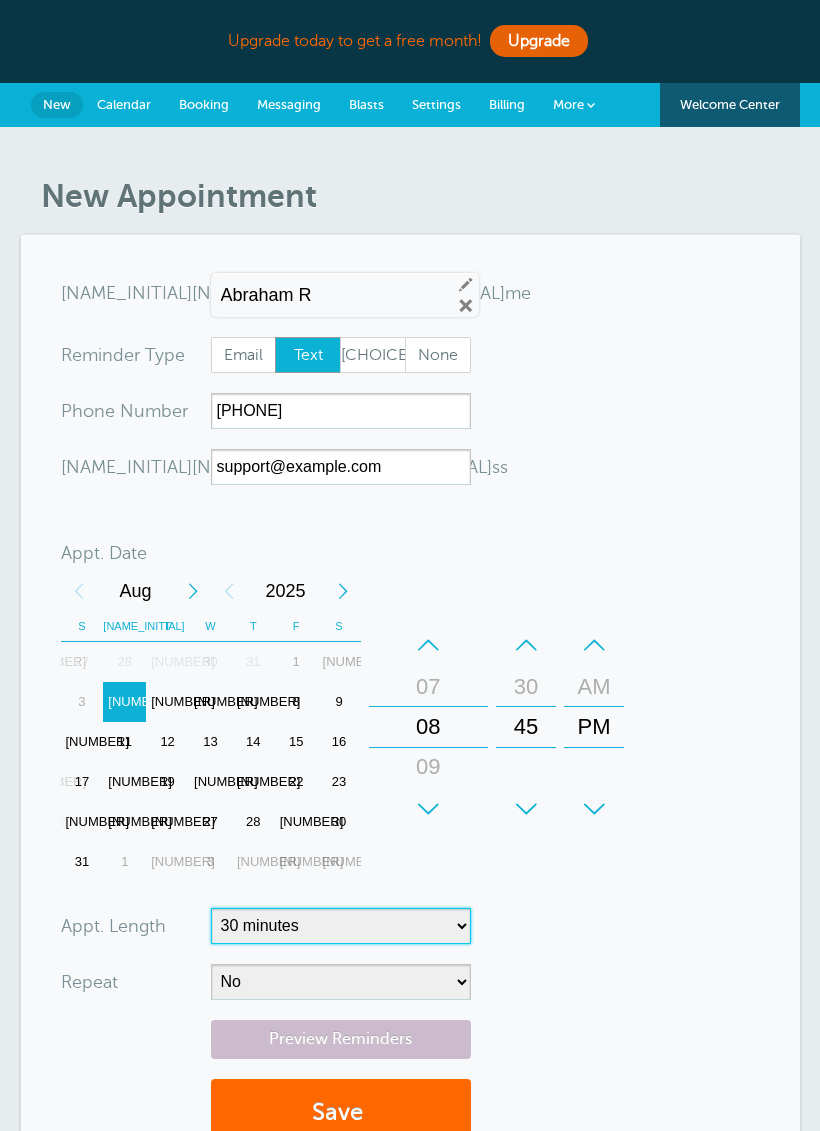 click on "5 minutes 10 minutes 15 minutes 20 minutes 25 minutes 30 minutes 35 minutes 40 minutes 45 minutes 50 minutes 55 minutes 1 hour 1 hour 15 minutes 1 hour 30 minutes 1 hour 45 minutes 2 hours 2 hours 15 minutes 2 hours 30 minutes 2 hours 45 minutes 3 hours 3 hours 30 minutes 4 hours 4 hours 30 minutes 5 hours 5 hours 30 minutes 6 hours 6 hours 30 minutes 7 hours 7 hours 30 minutes 8 hours 9 hours 10 hours 11 hours 12 hours 13 hours 14 hours 15 hours 16 hours" at bounding box center (341, 926) 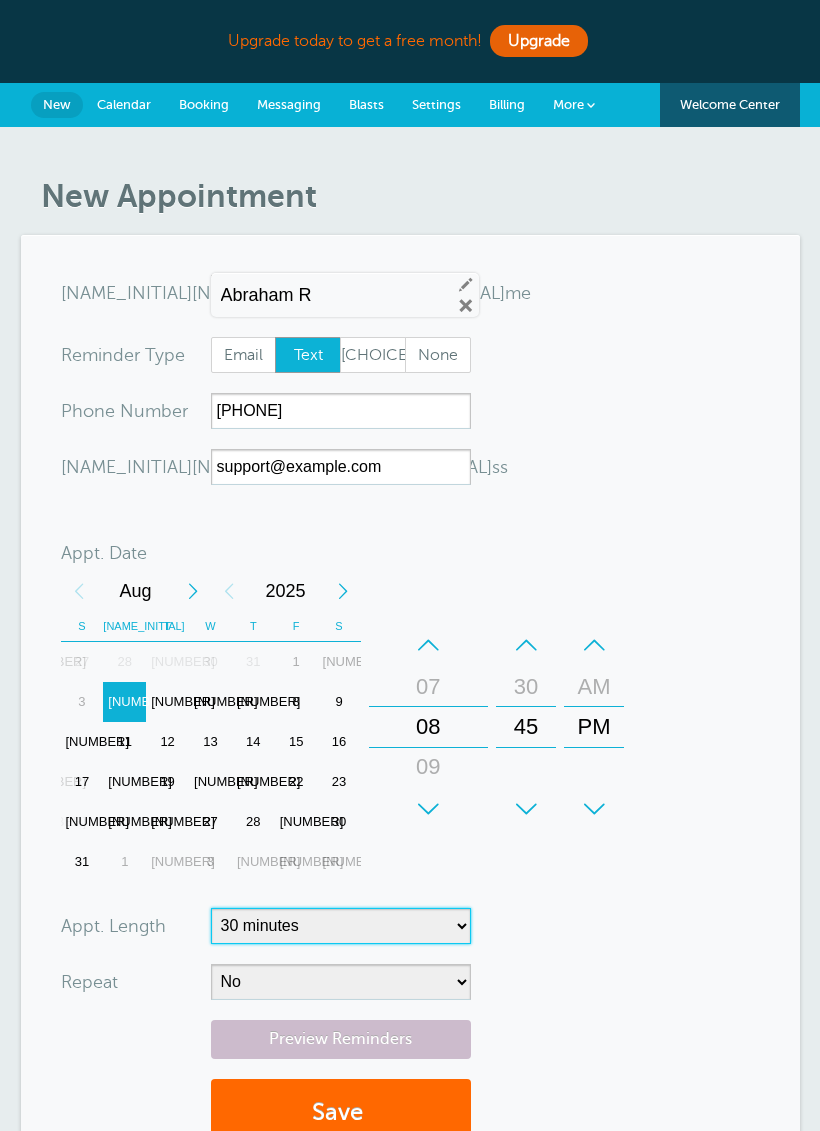 select on "[NUMBER]" 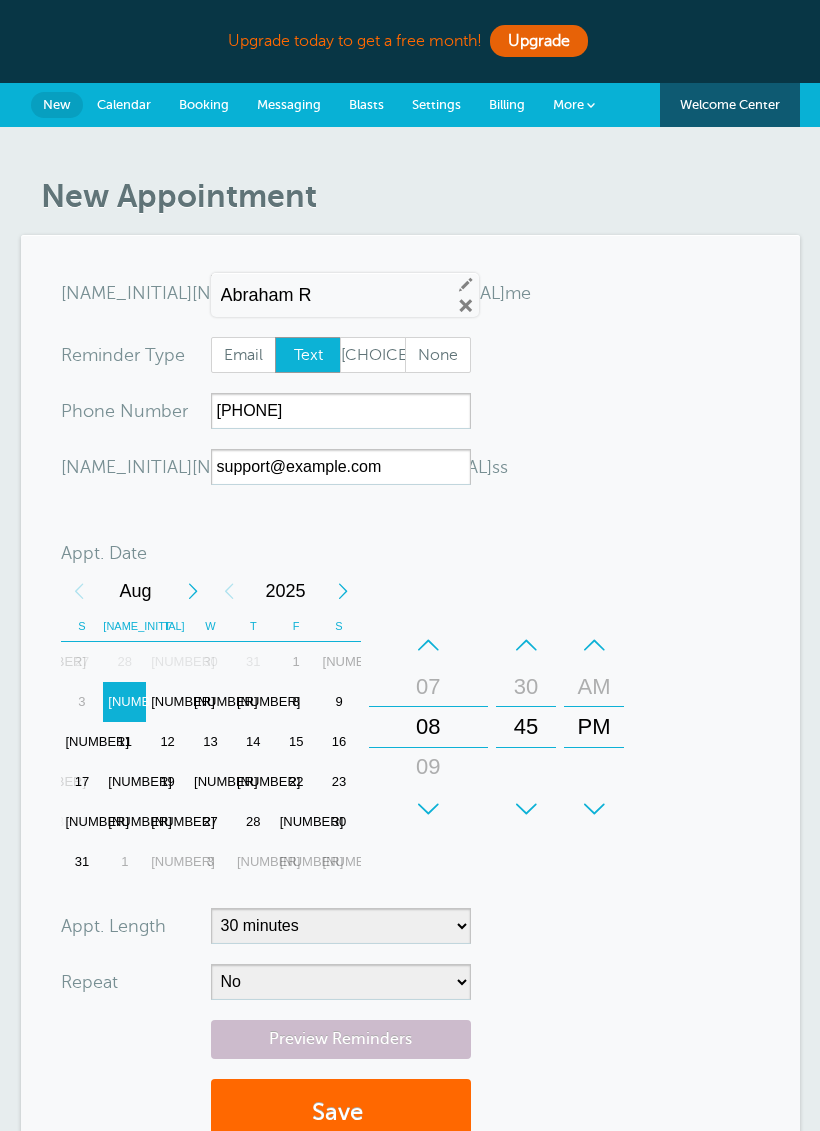 click on "Preview Reminders" at bounding box center (341, 1039) 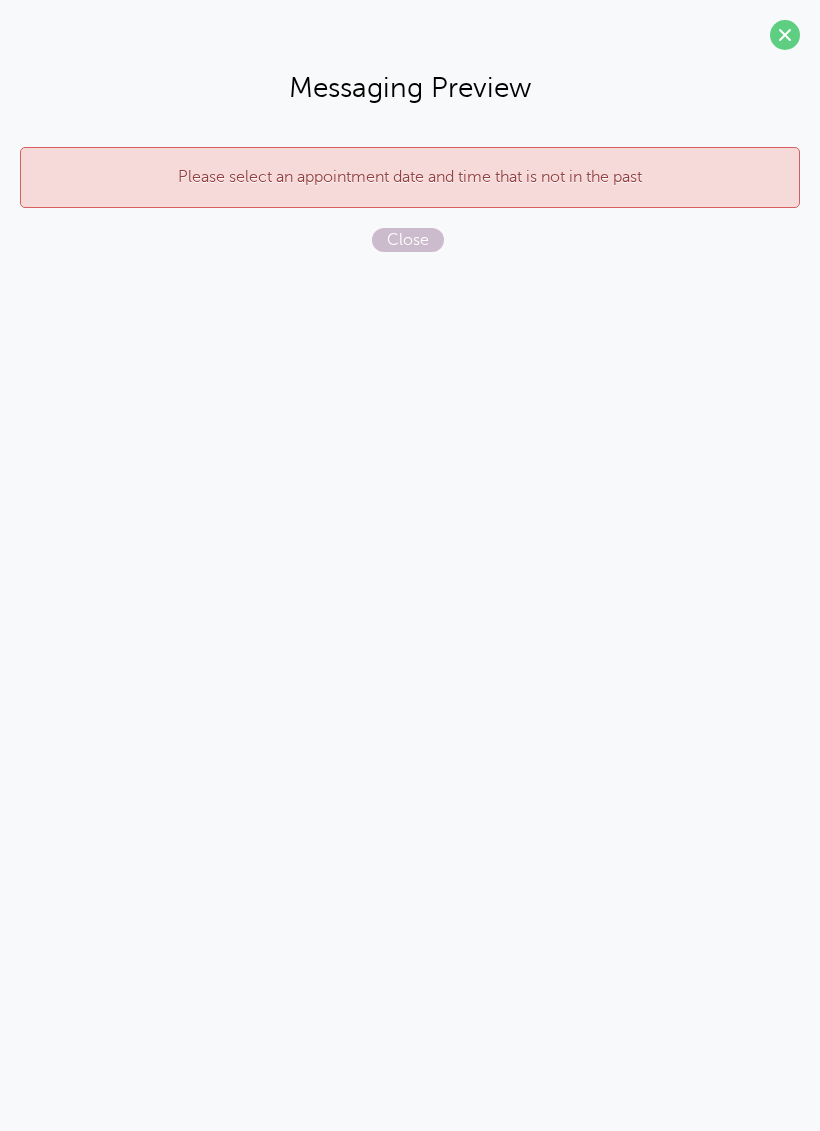 click on "Close" at bounding box center (408, 240) 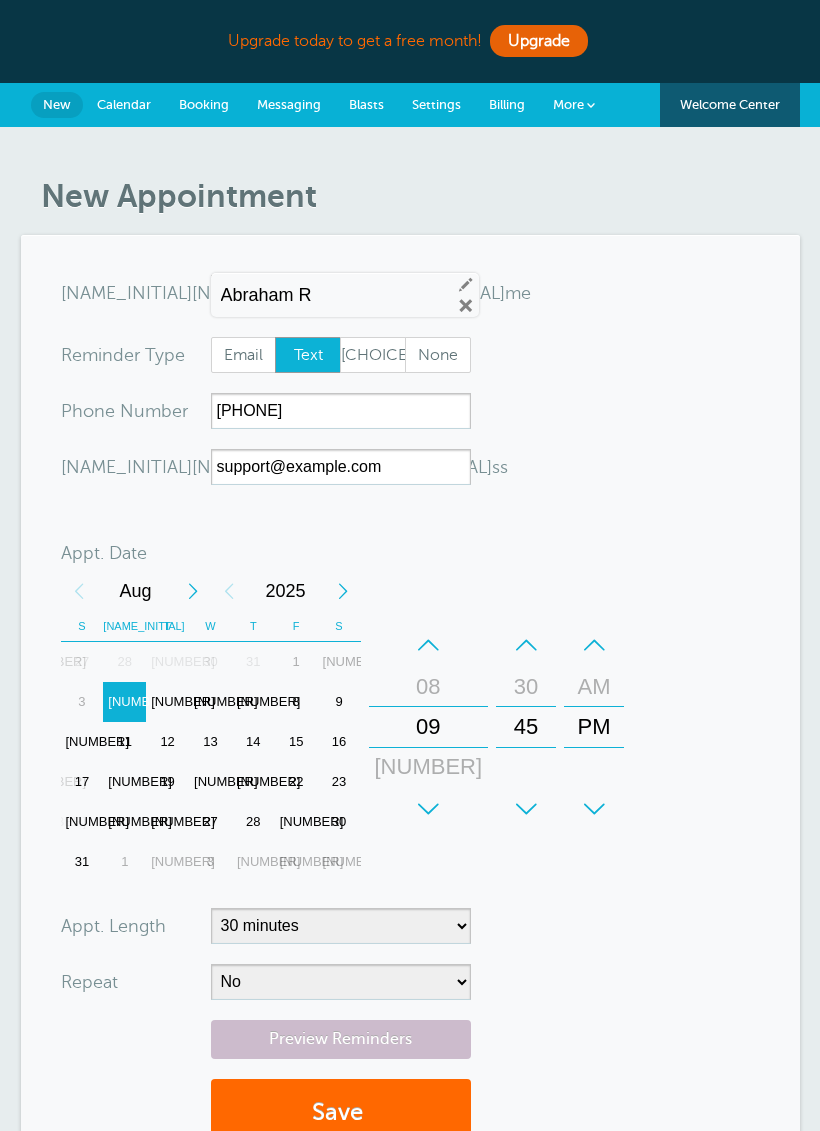 click on "Preview Reminders" at bounding box center [341, 1039] 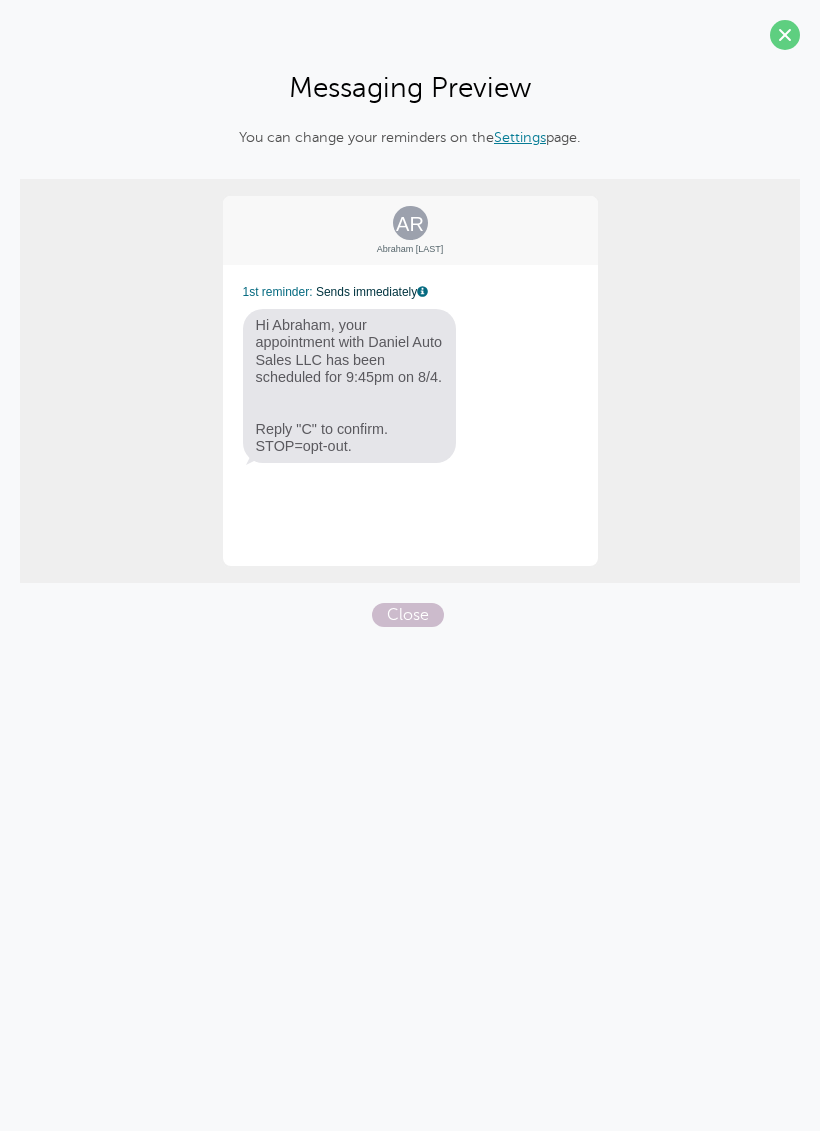 click at bounding box center [785, 35] 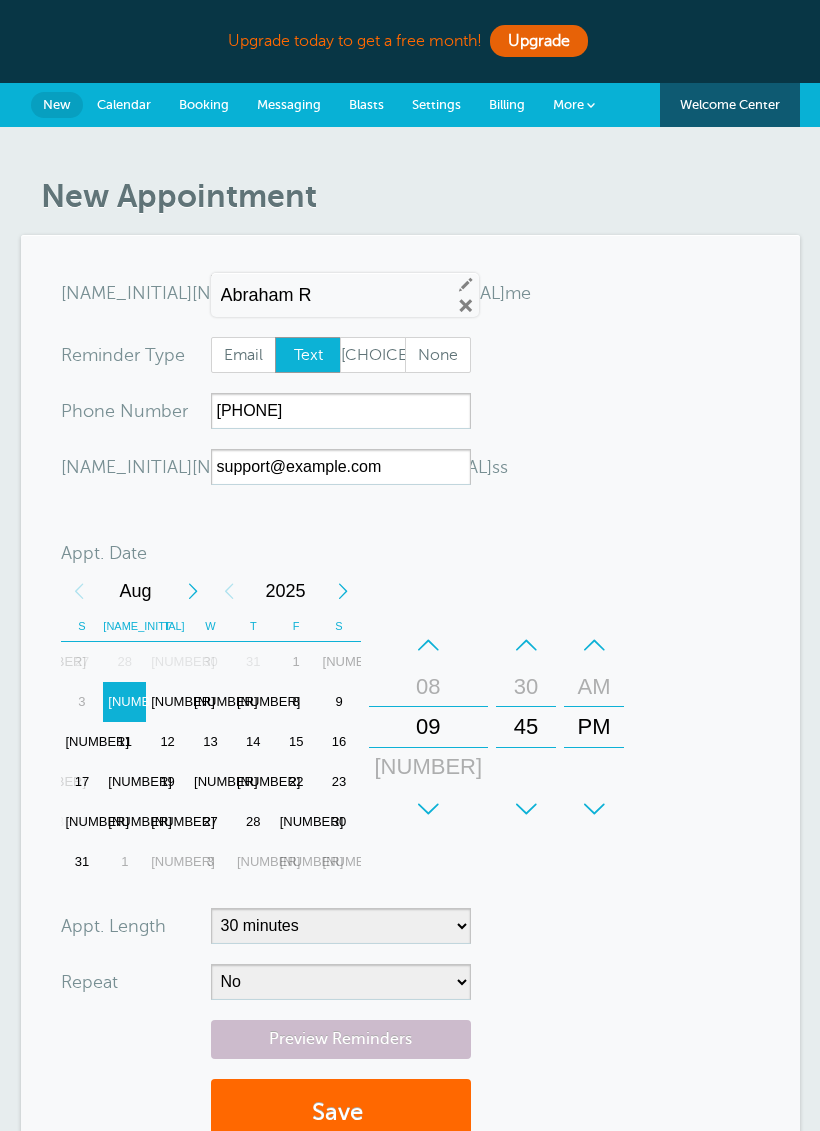 click on "Upgrade today to get a free month! 		         Upgrade" at bounding box center (410, 41) 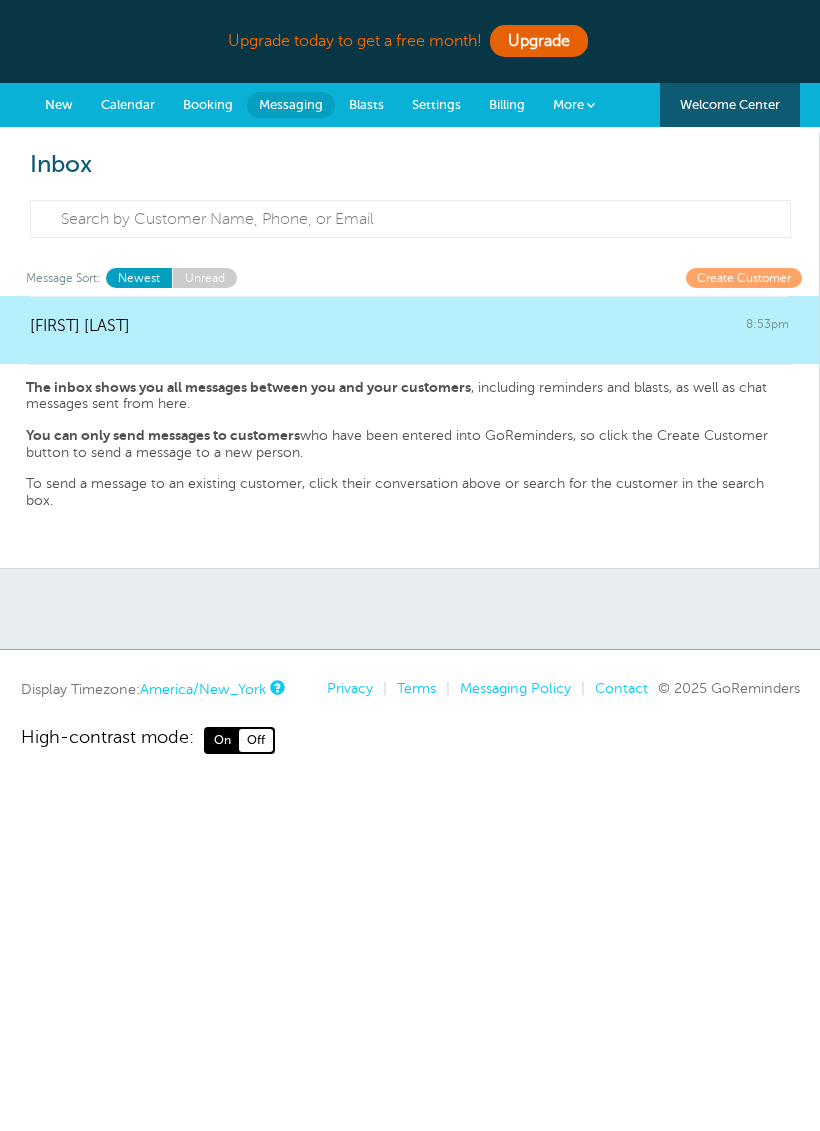 scroll, scrollTop: 0, scrollLeft: 0, axis: both 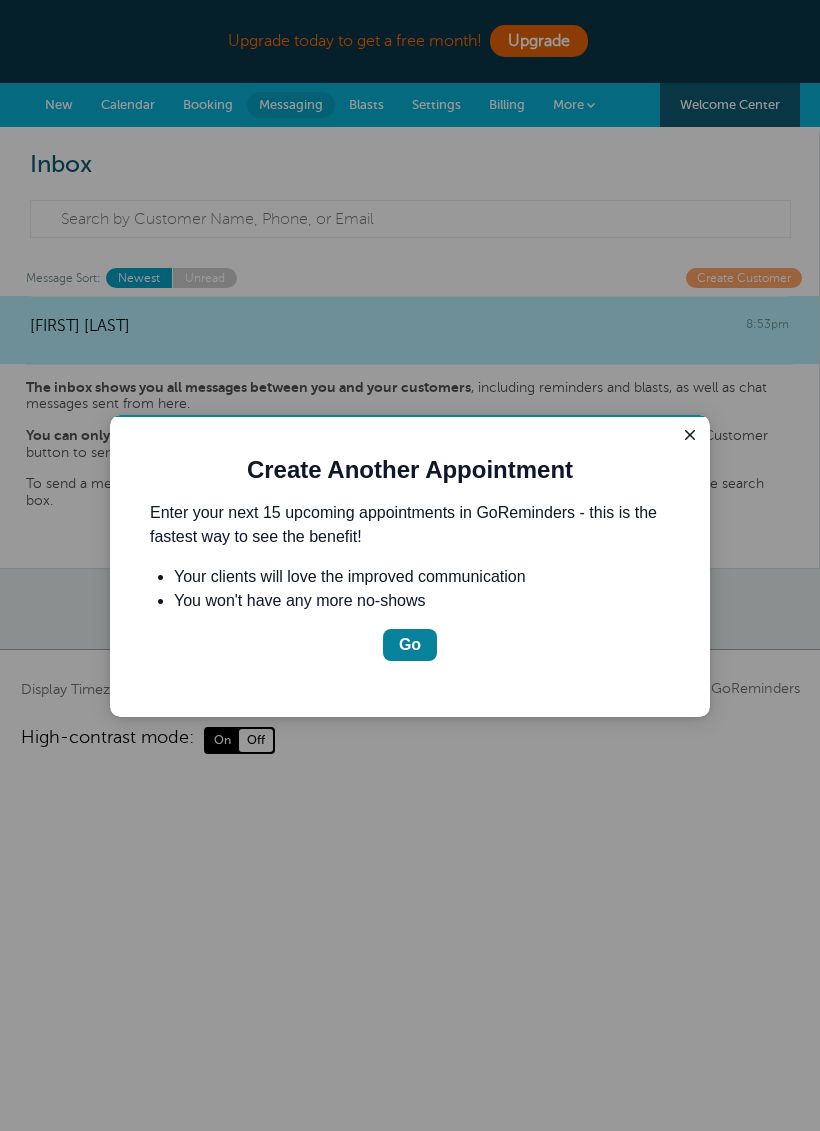 click on "Go" at bounding box center (410, 645) 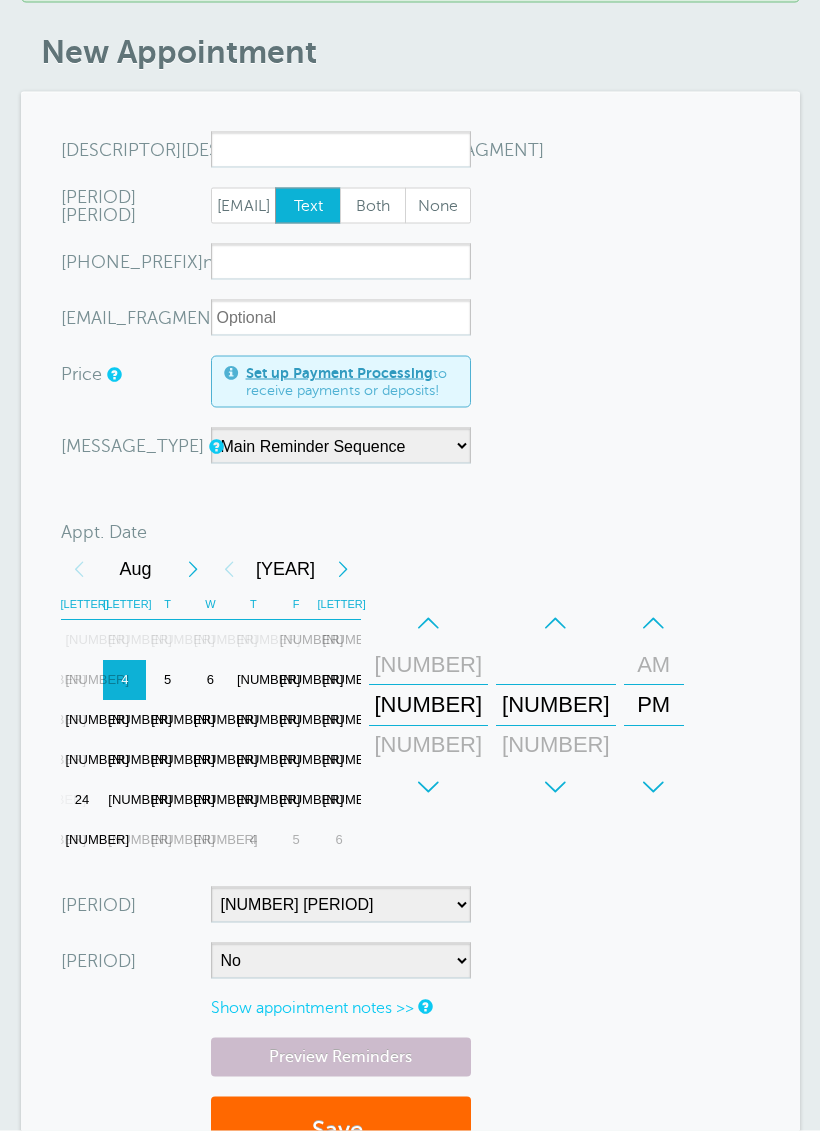 scroll, scrollTop: 0, scrollLeft: 0, axis: both 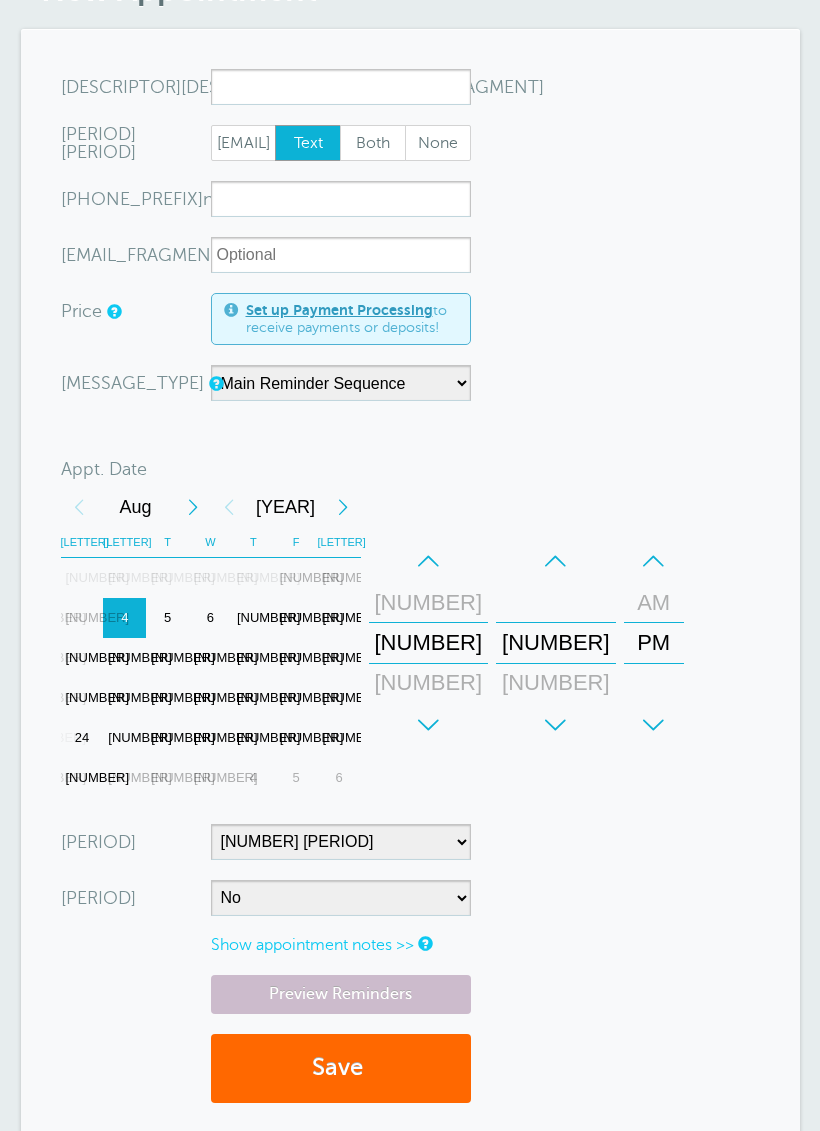 click on "Preview Reminders" at bounding box center (341, 994) 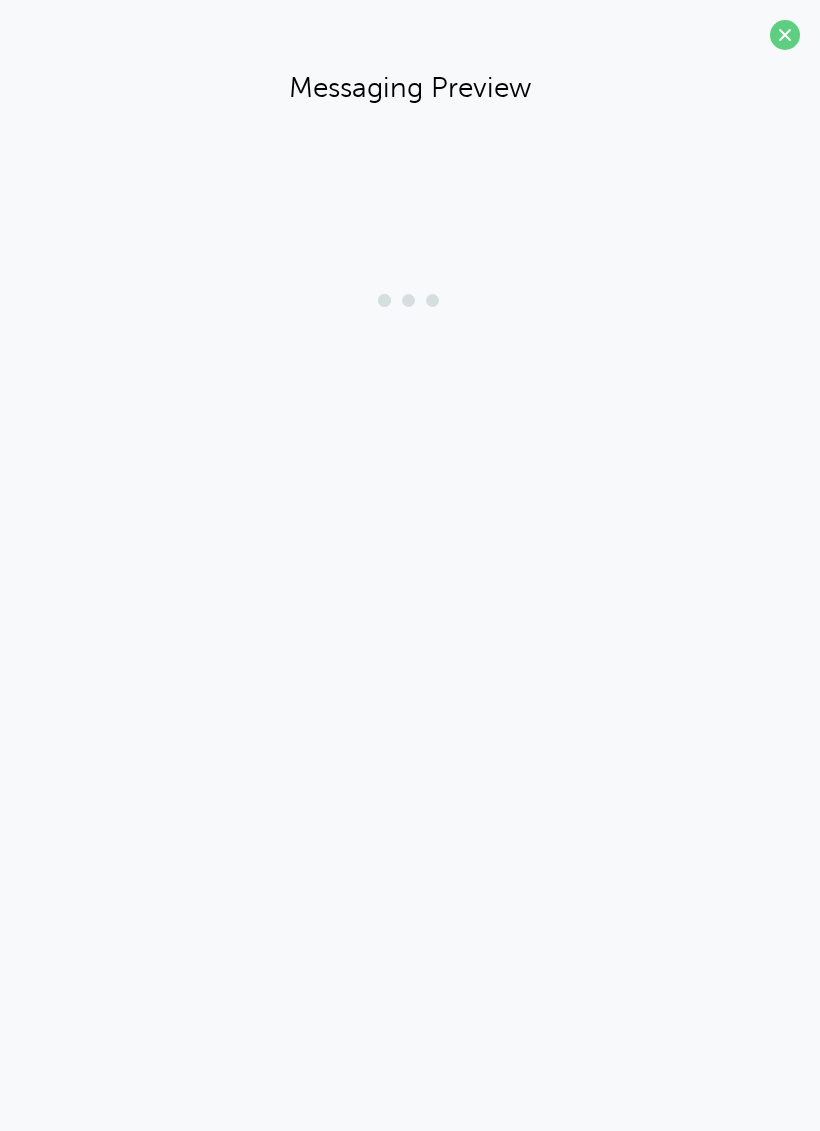 scroll, scrollTop: 283, scrollLeft: 0, axis: vertical 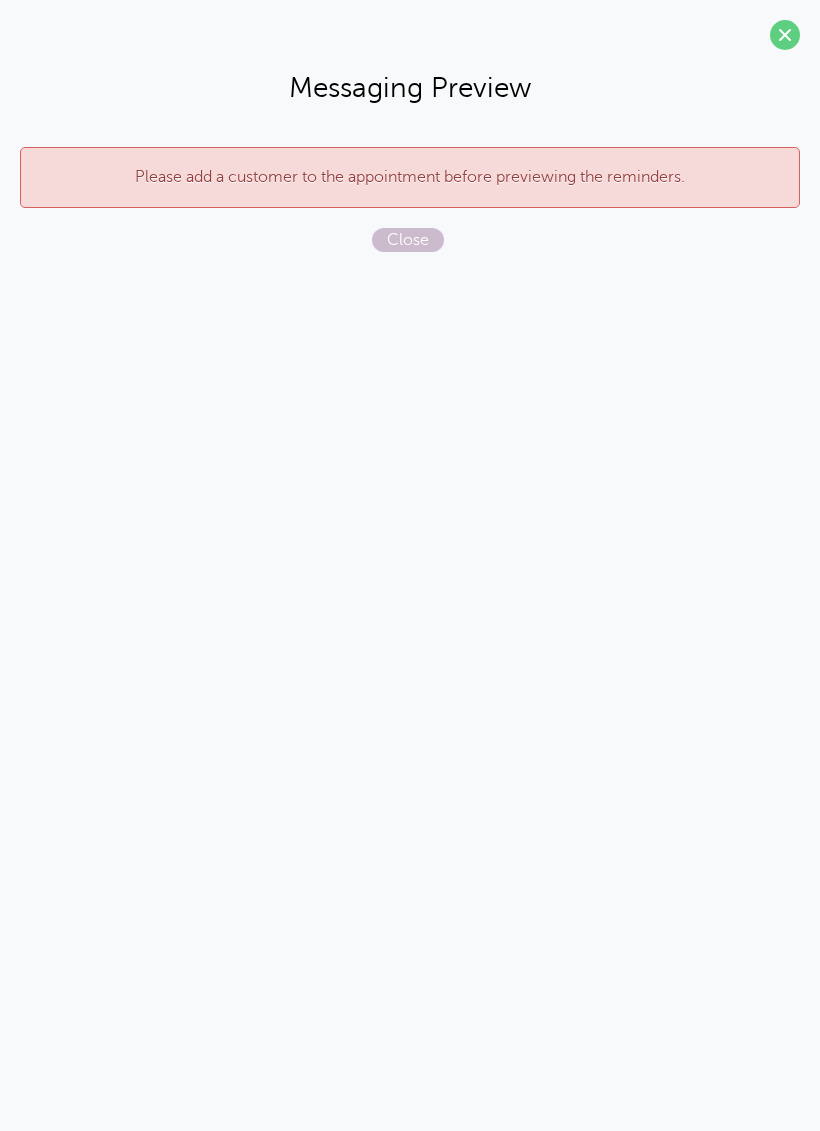 click on "Close" at bounding box center (408, 240) 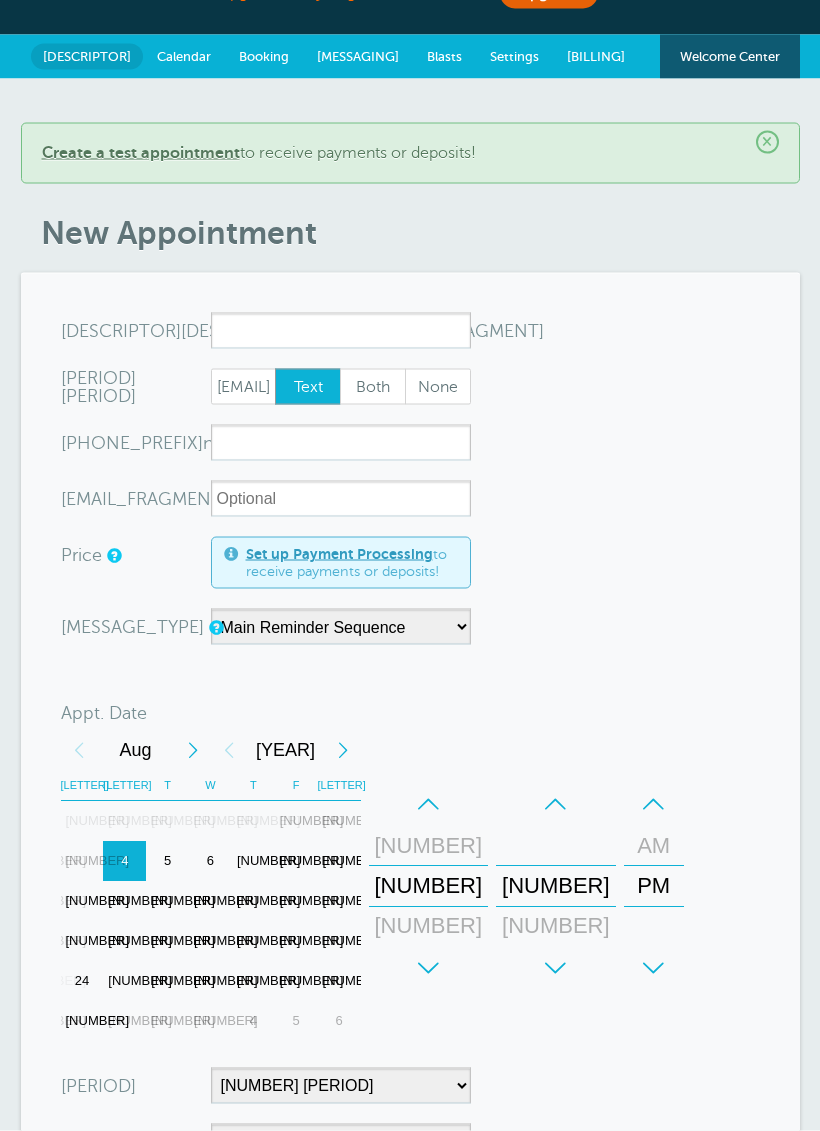 scroll, scrollTop: 0, scrollLeft: 0, axis: both 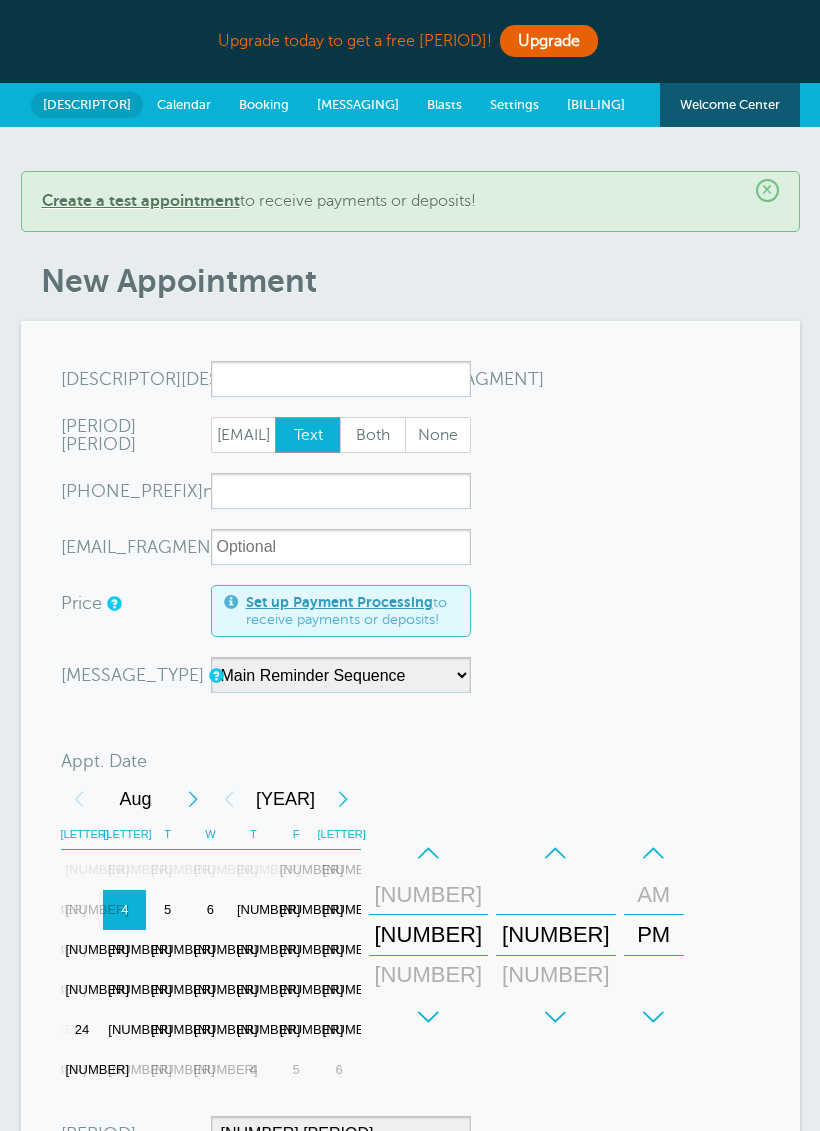 click on "More" at bounding box center (681, 149) 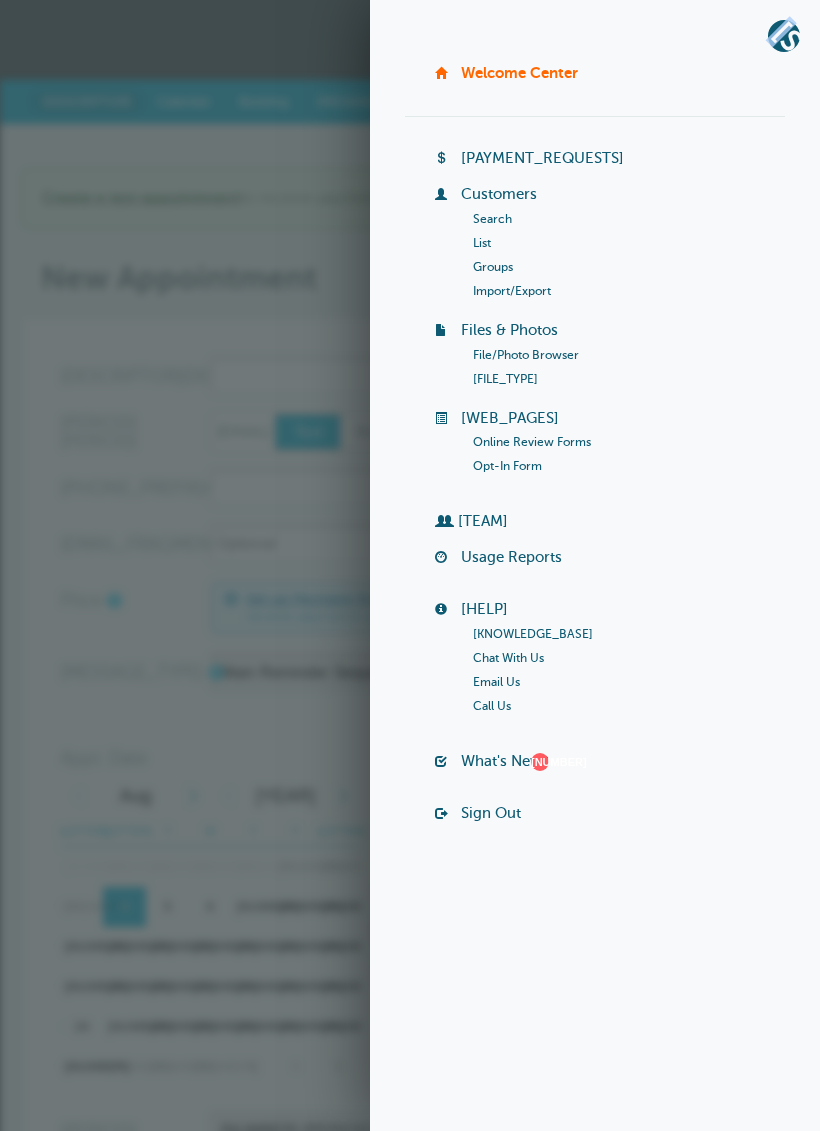 click on "Online Review Forms" at bounding box center (532, 442) 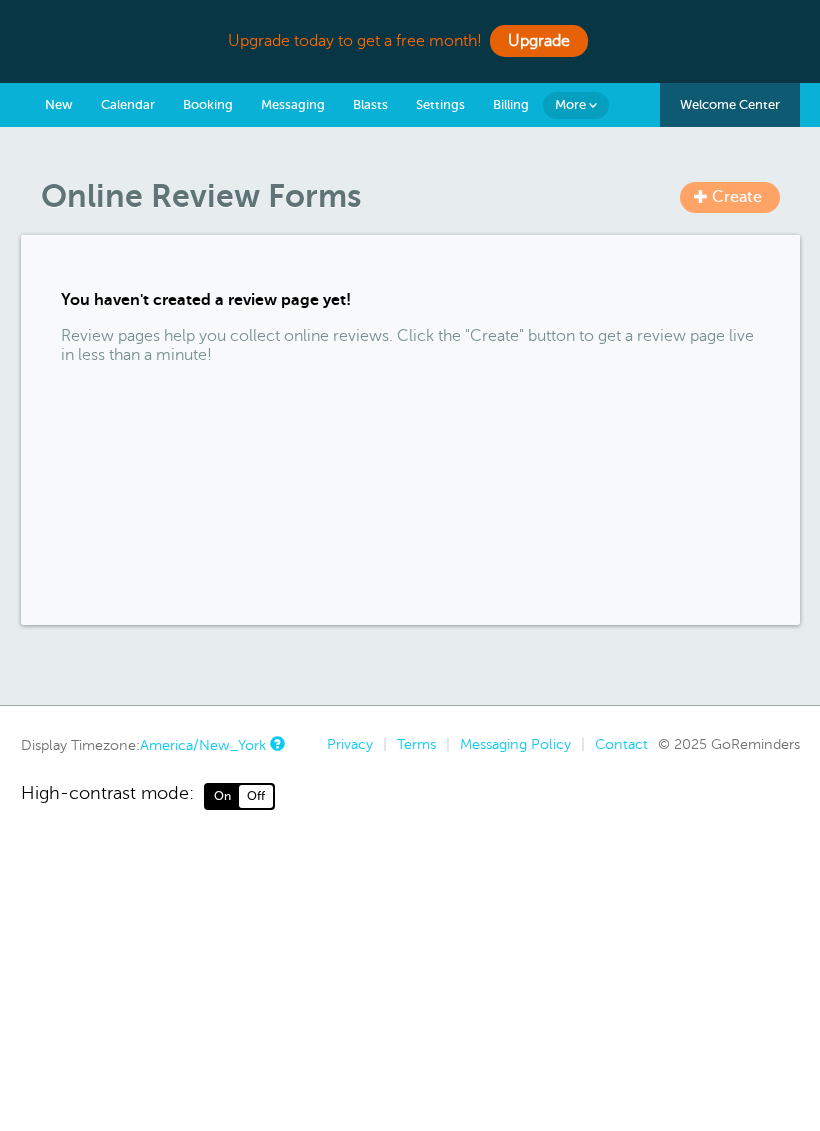 scroll, scrollTop: 0, scrollLeft: 0, axis: both 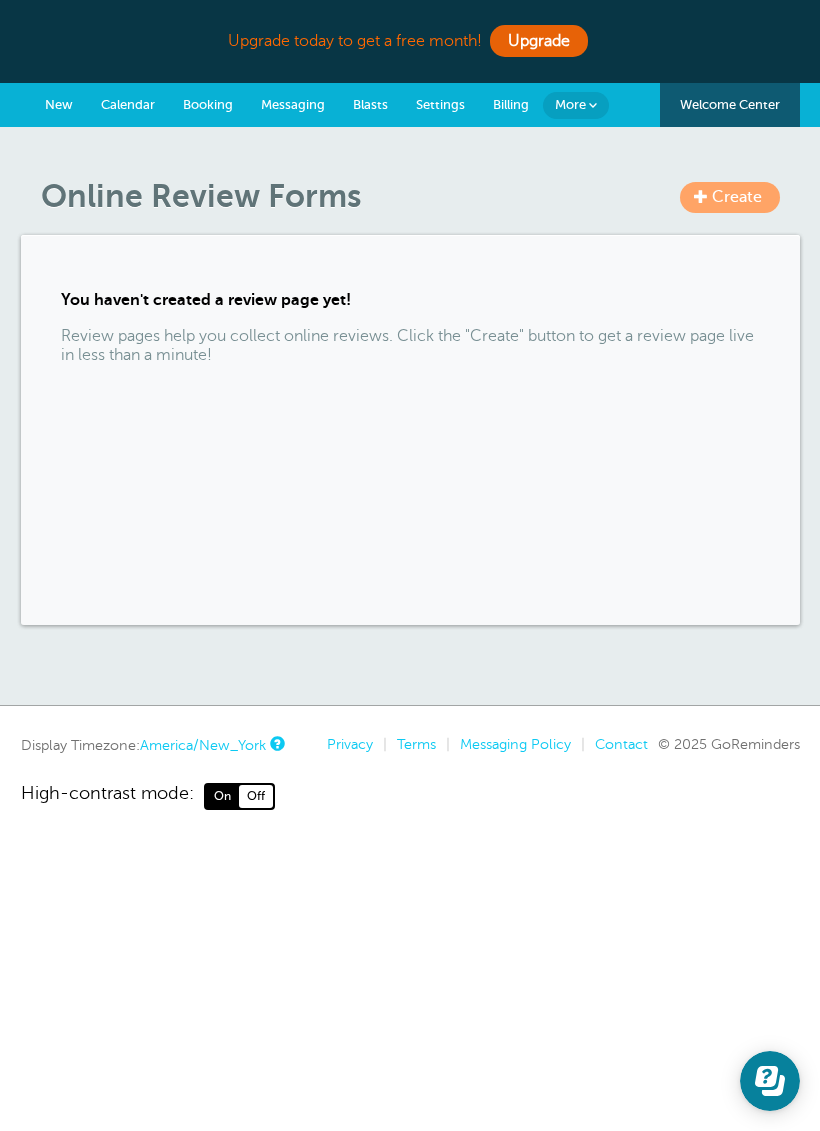 click on "Create" at bounding box center [730, 197] 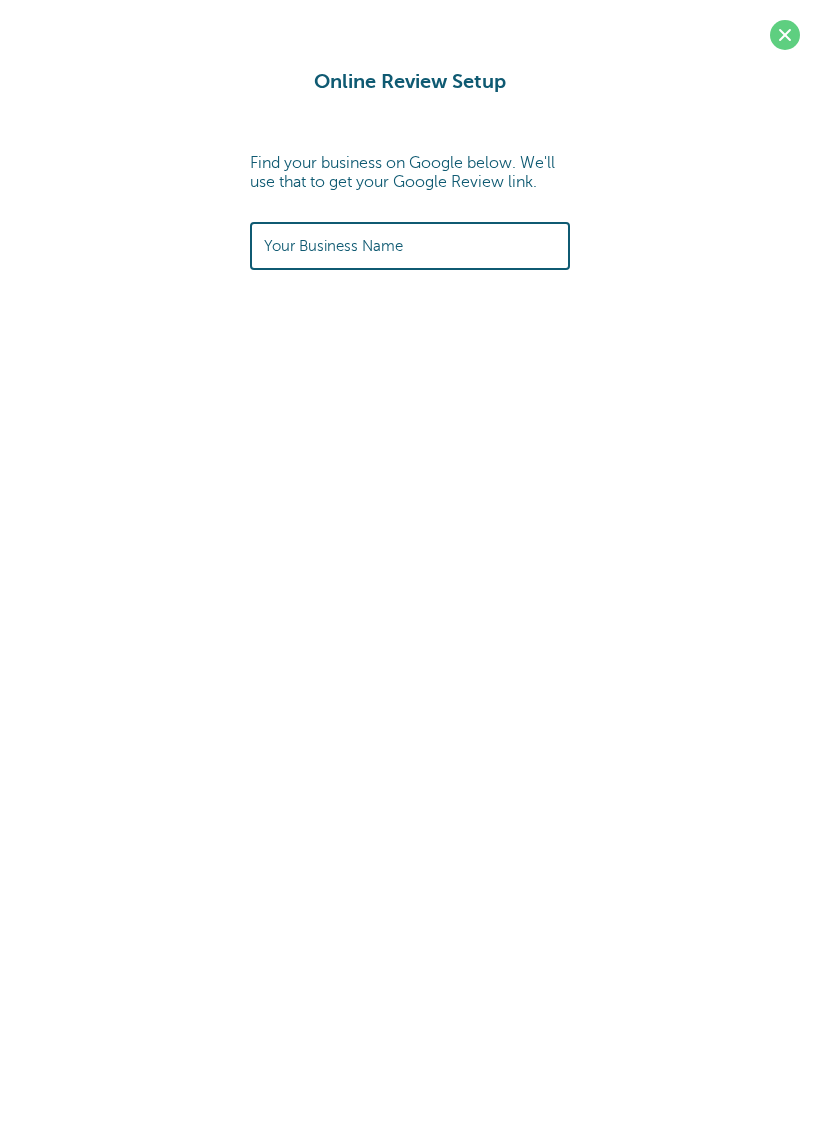 scroll, scrollTop: 0, scrollLeft: 0, axis: both 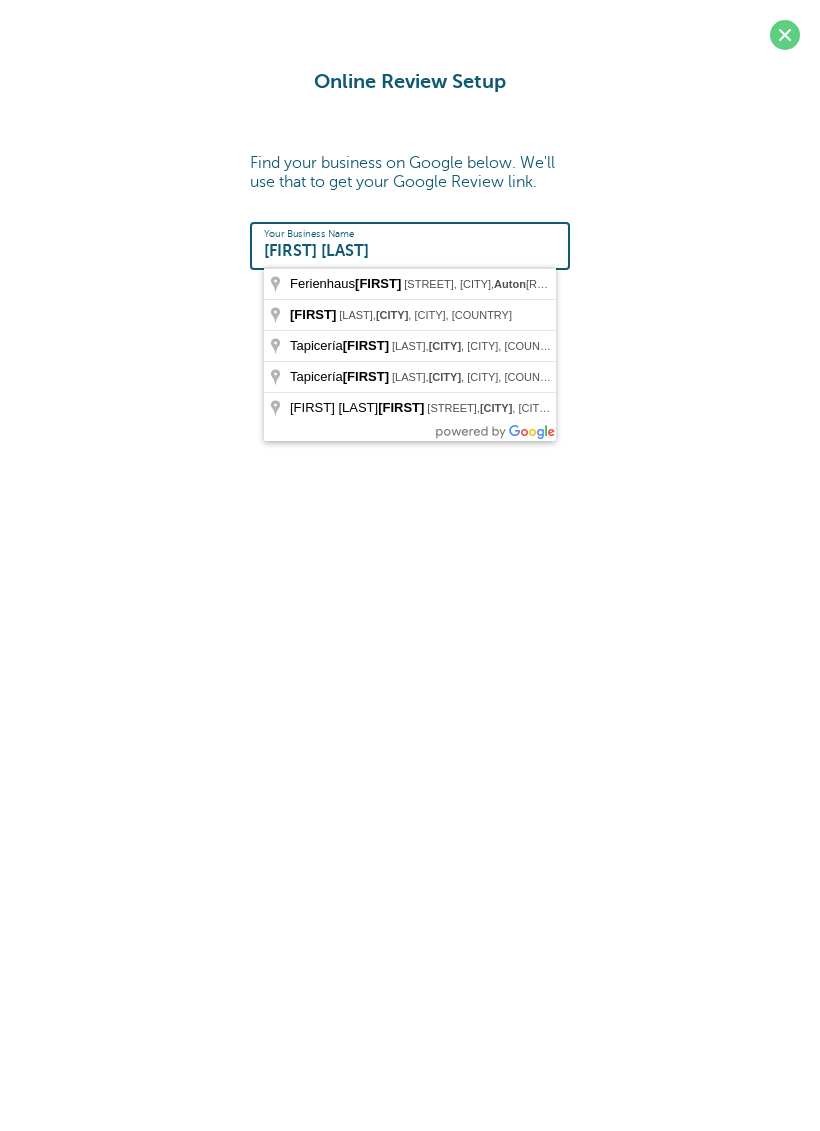 type on "Daniel Auton" 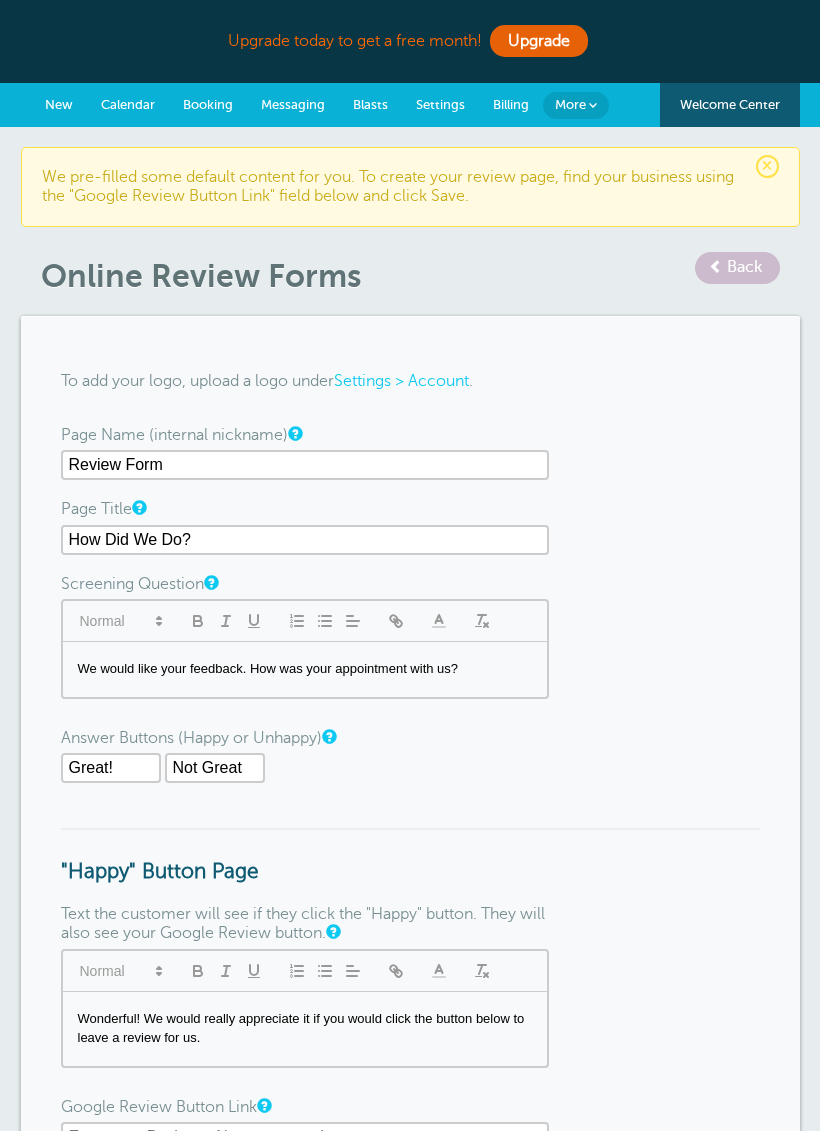 scroll, scrollTop: 0, scrollLeft: 0, axis: both 